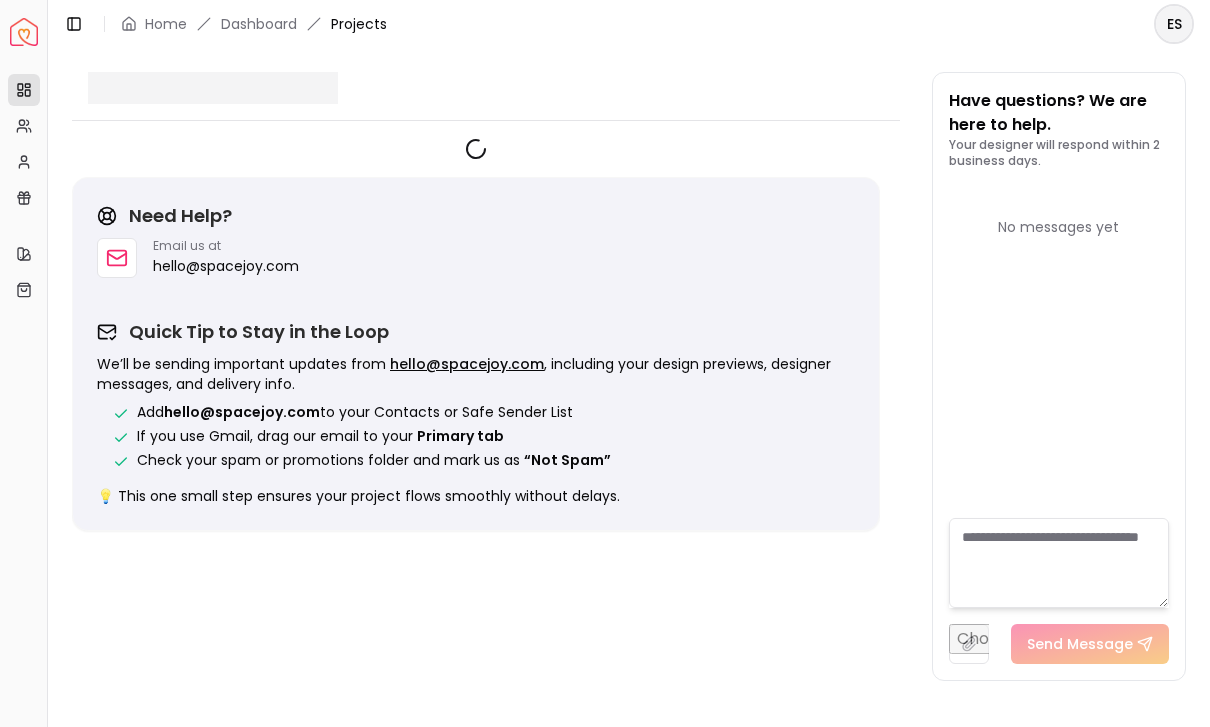 scroll, scrollTop: 0, scrollLeft: 0, axis: both 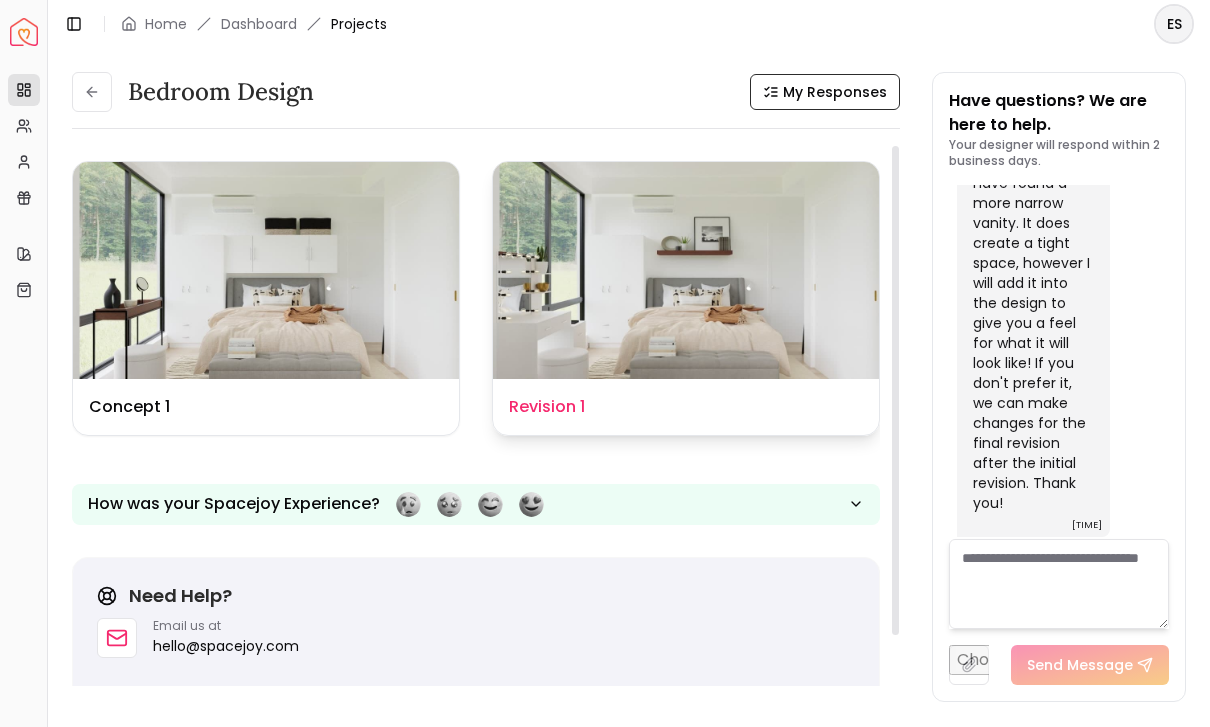 click at bounding box center (686, 270) 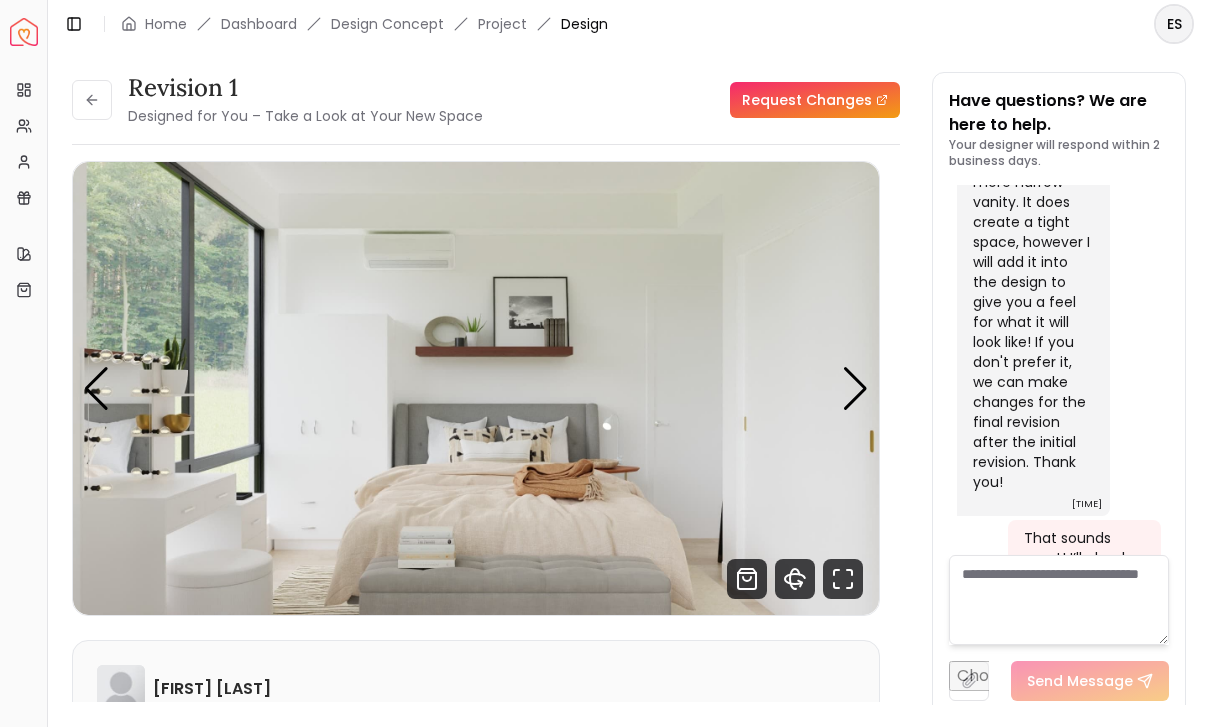 scroll, scrollTop: 4818, scrollLeft: 0, axis: vertical 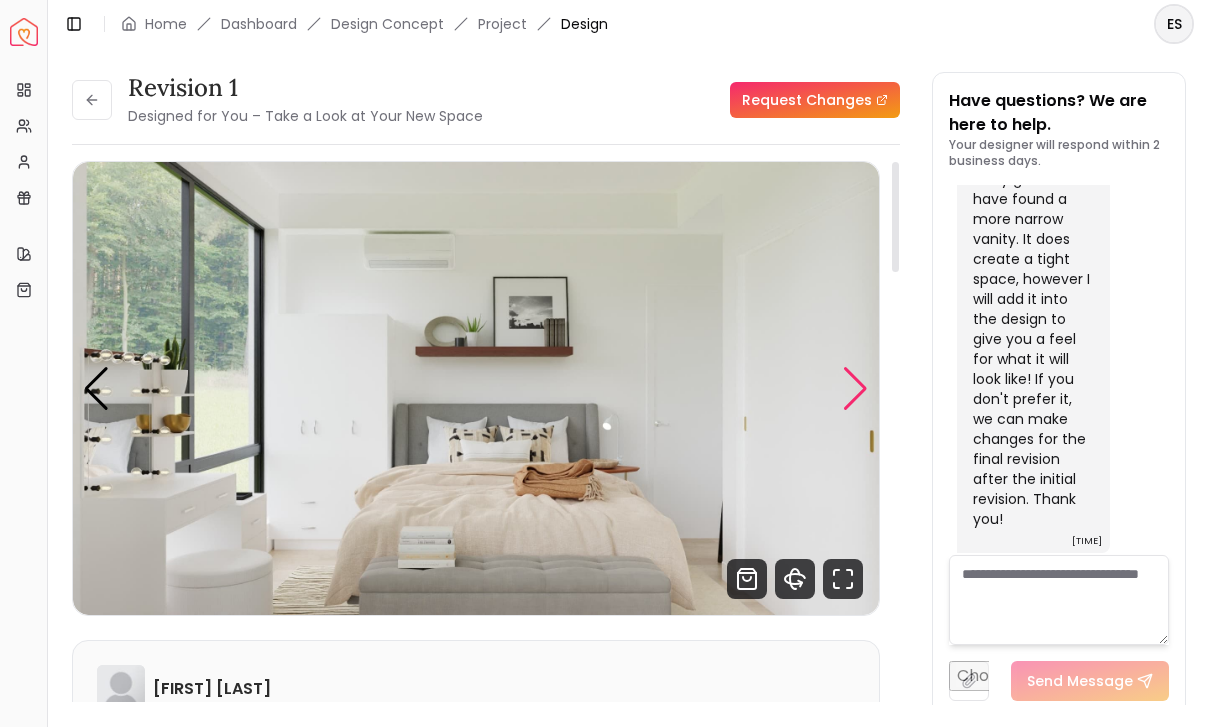 click at bounding box center [855, 389] 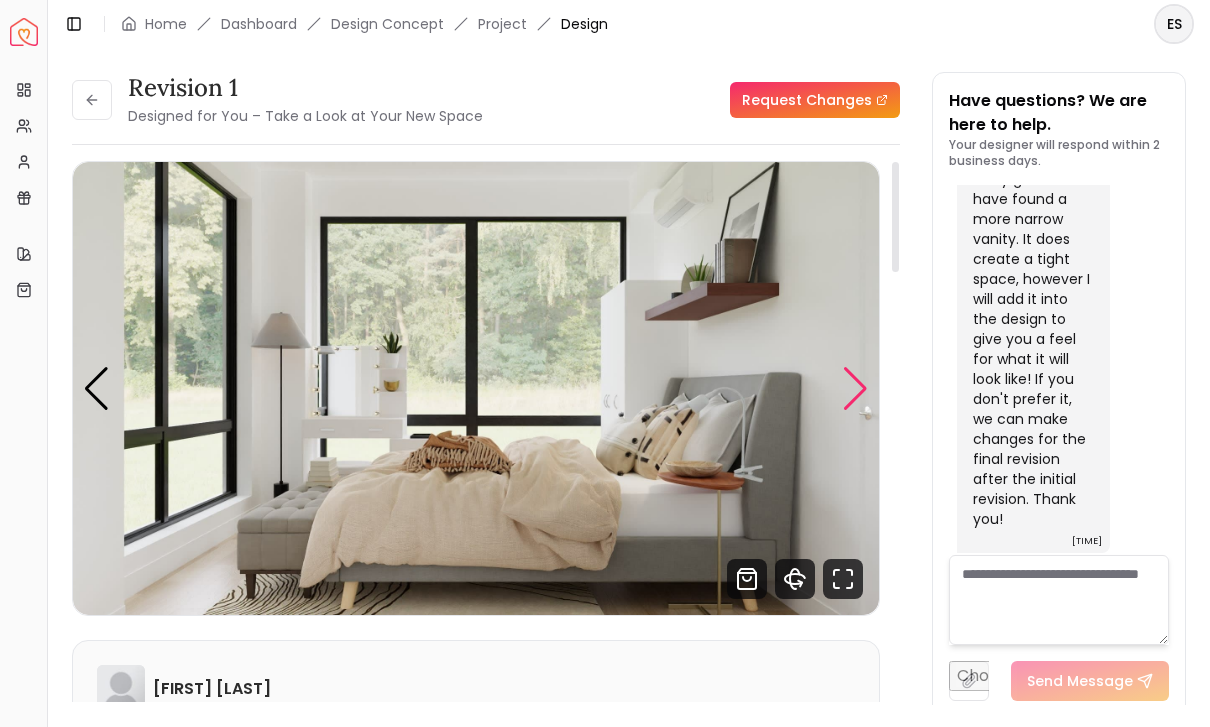 click at bounding box center (855, 389) 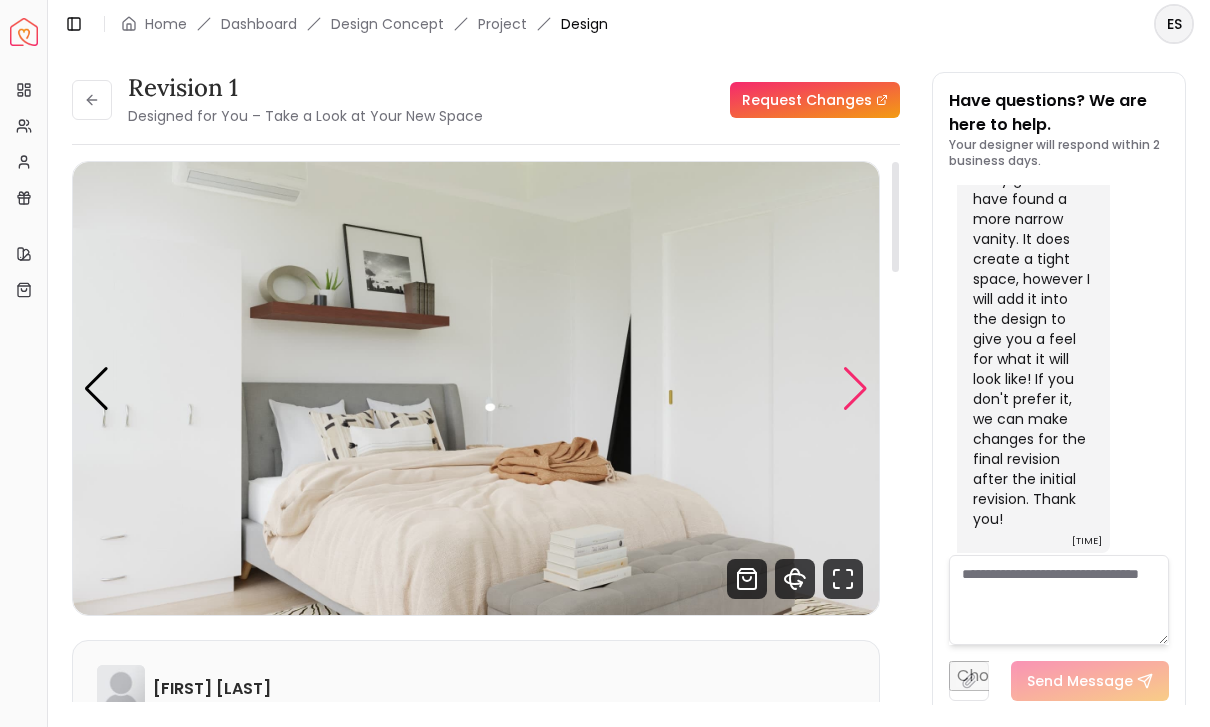 click at bounding box center (855, 389) 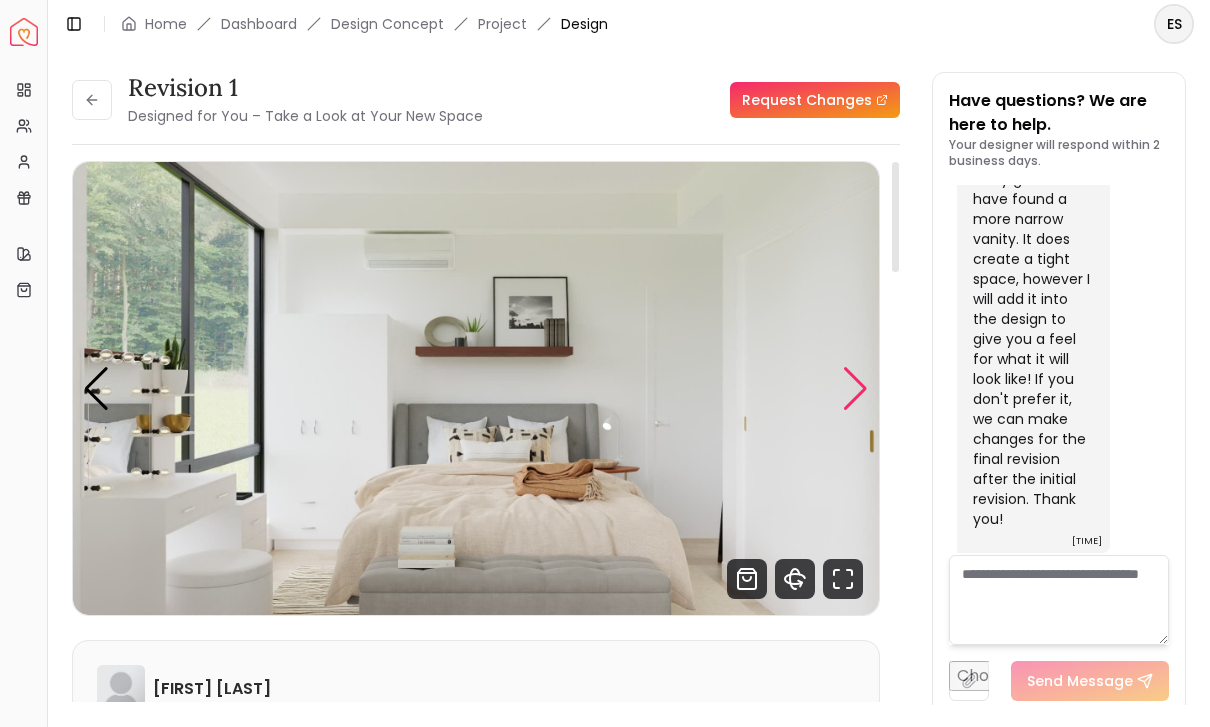 click at bounding box center [855, 389] 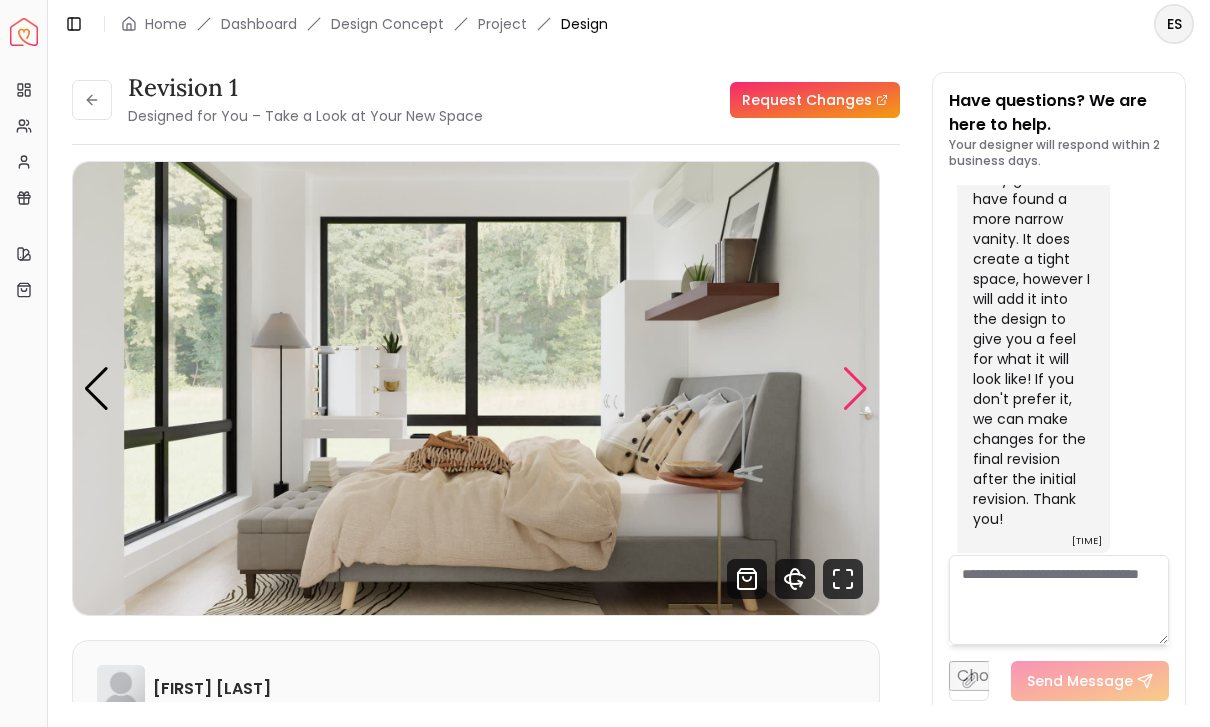 click on "Spacejoy Dashboard Overview Projects My Referrals My Profile Gift Card Balance Quick Links My Style My Store Toggle Sidebar Home Dashboard Design Concept Project Design ES Revision 1 Designed for You – Take a Look at Your New Space Request Changes Revision 1 Designed for You – Take a Look at Your New Space Request Changes Pannellum Loading... Start [NAME] Transform your bedroom into a haven of organization and functionality. Along the bed wall, a spacious 3-door armoire offers ample storage for clothing, keeping your space clutter-free. Removing the over-the-bed storage cabinets, a wall shelf is a great way to display photos and decor to personalize ... Read more Wall Paints Featured in Your Design - Why Shop with Spacejoy? Shopping through Spacejoy isn’t just convenient — it’s smarter. Here’s why: One Cart, All Brands Our concierge places your orders across all retailers—no juggling multiple accounts. Track Everything, In One Place Returns? Refunds? Relax. Price Match Guarantee ( 18" at bounding box center (605, 363) 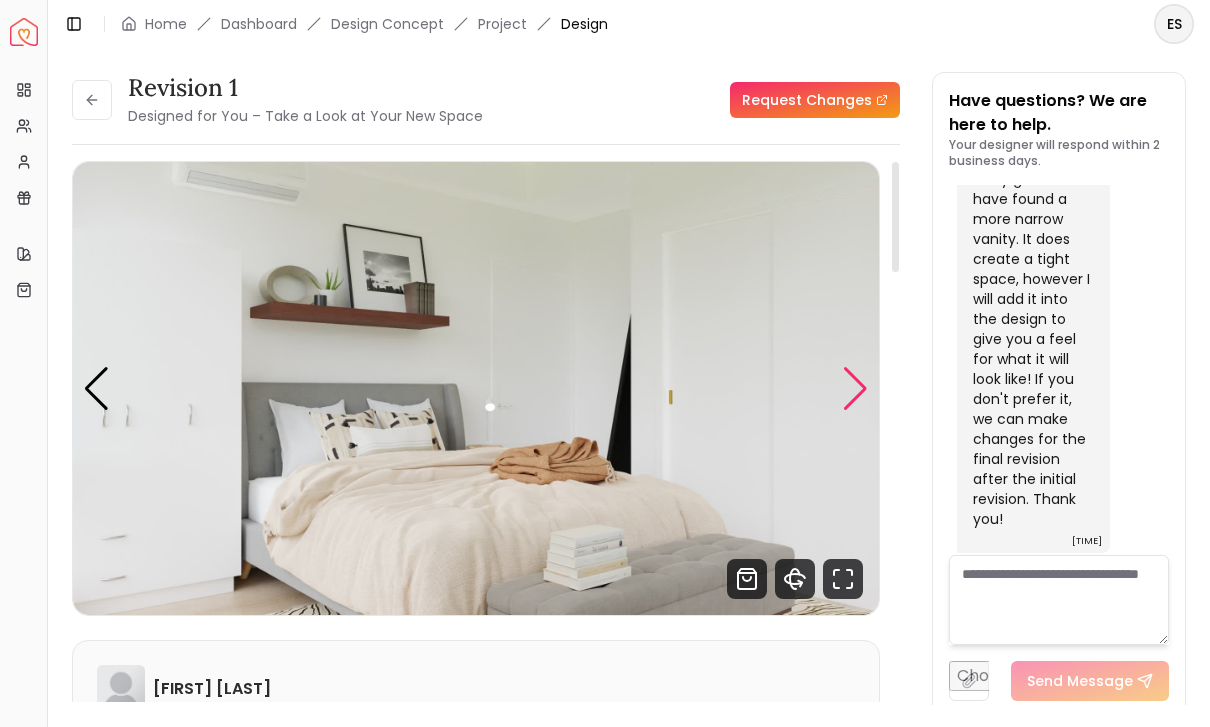 click at bounding box center (855, 389) 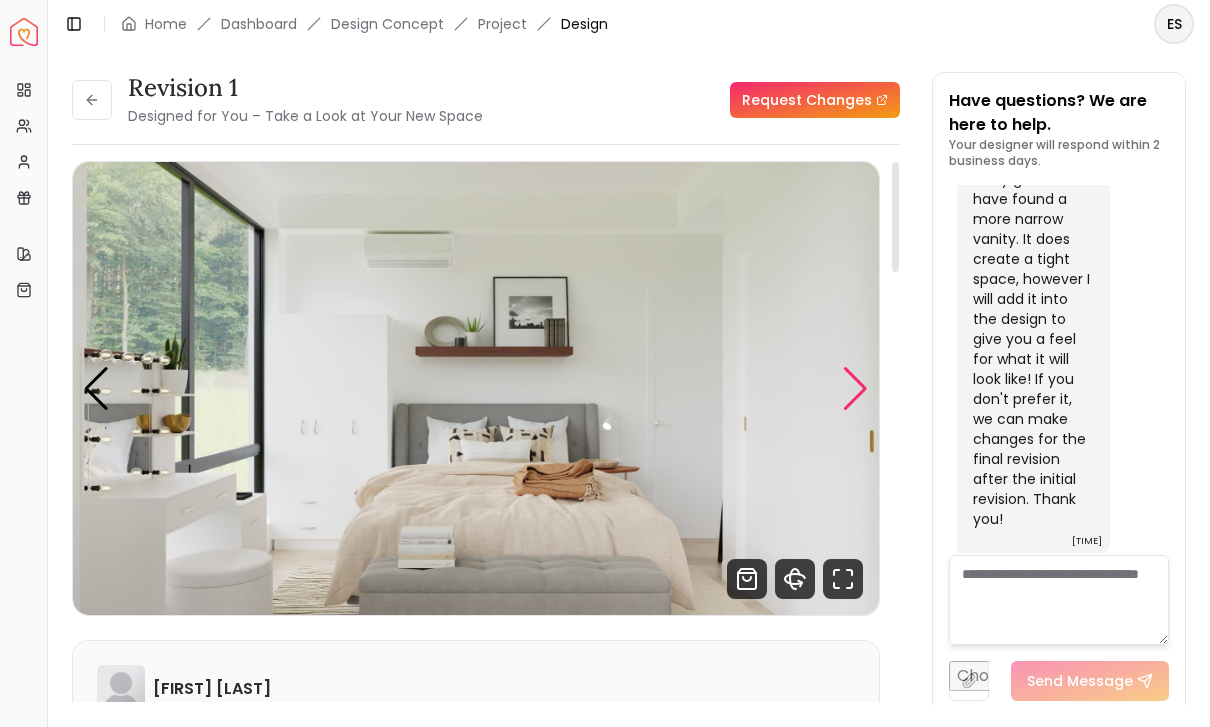 click at bounding box center [855, 389] 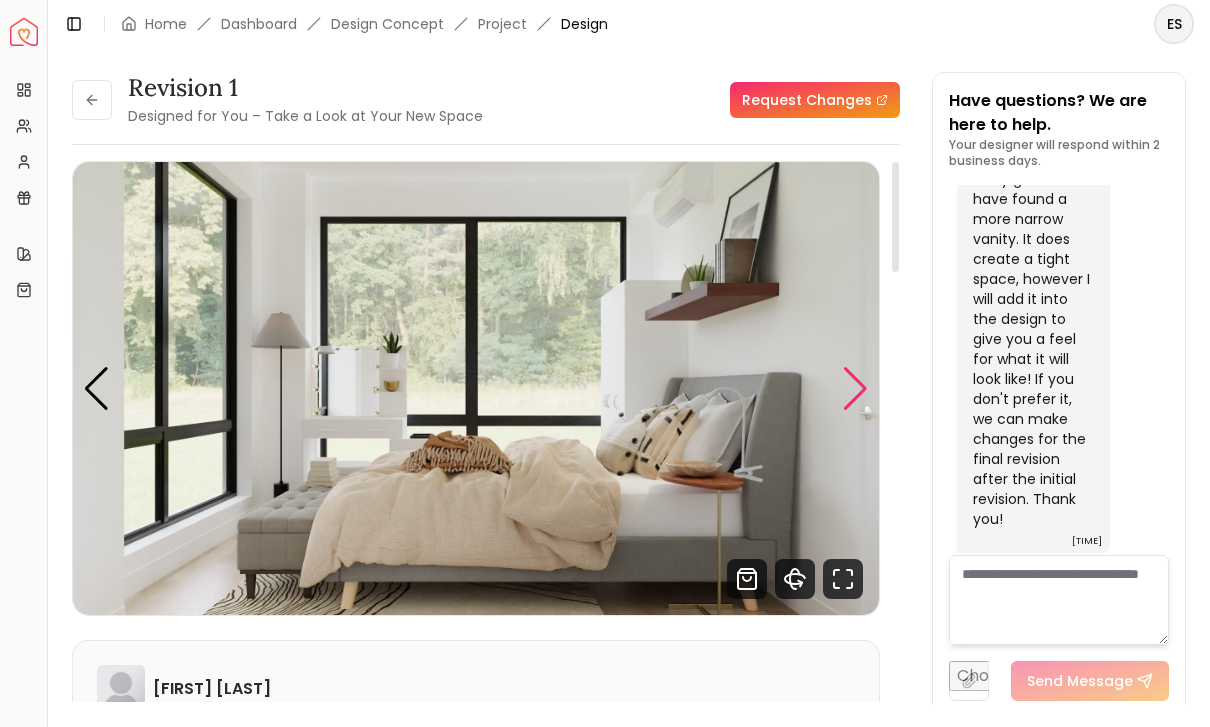 click at bounding box center (855, 389) 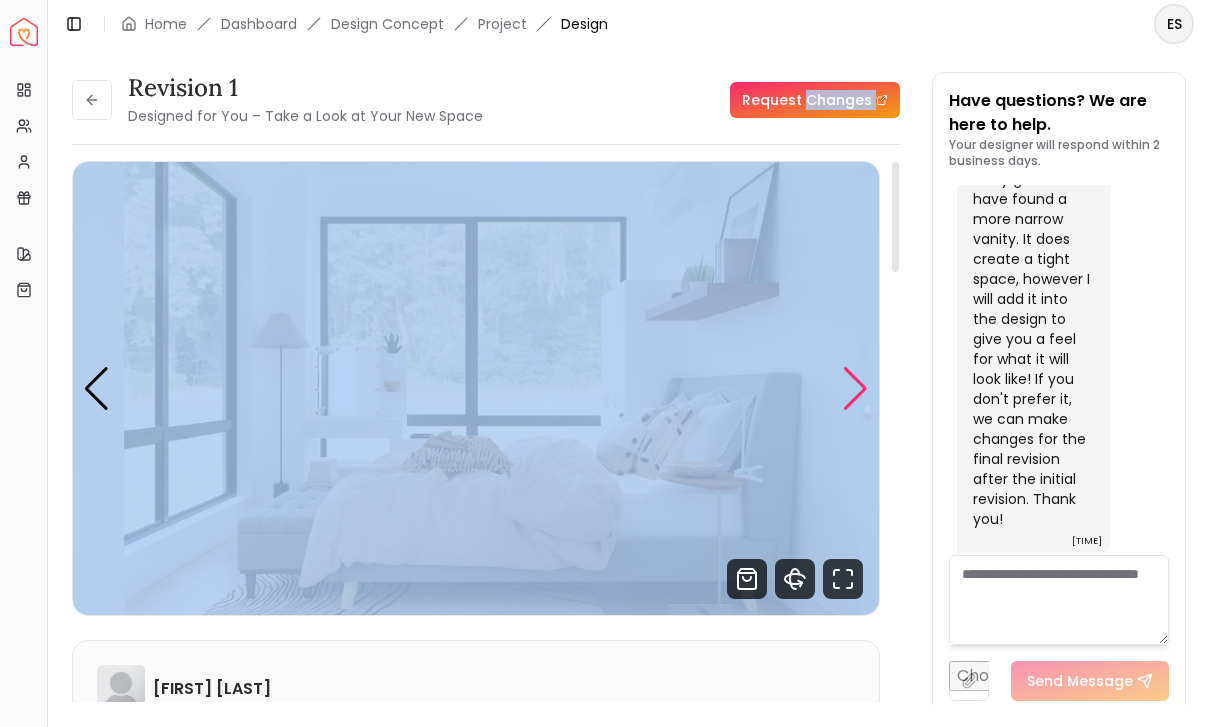 click at bounding box center (855, 389) 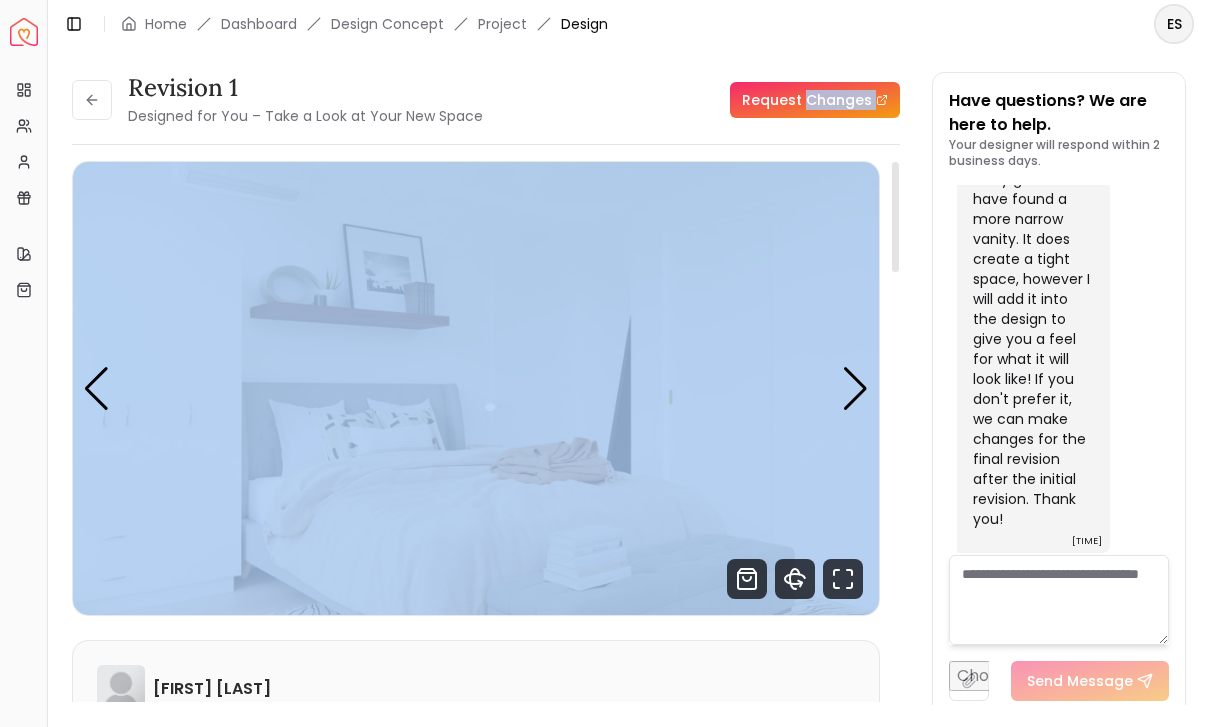 click at bounding box center (476, 388) 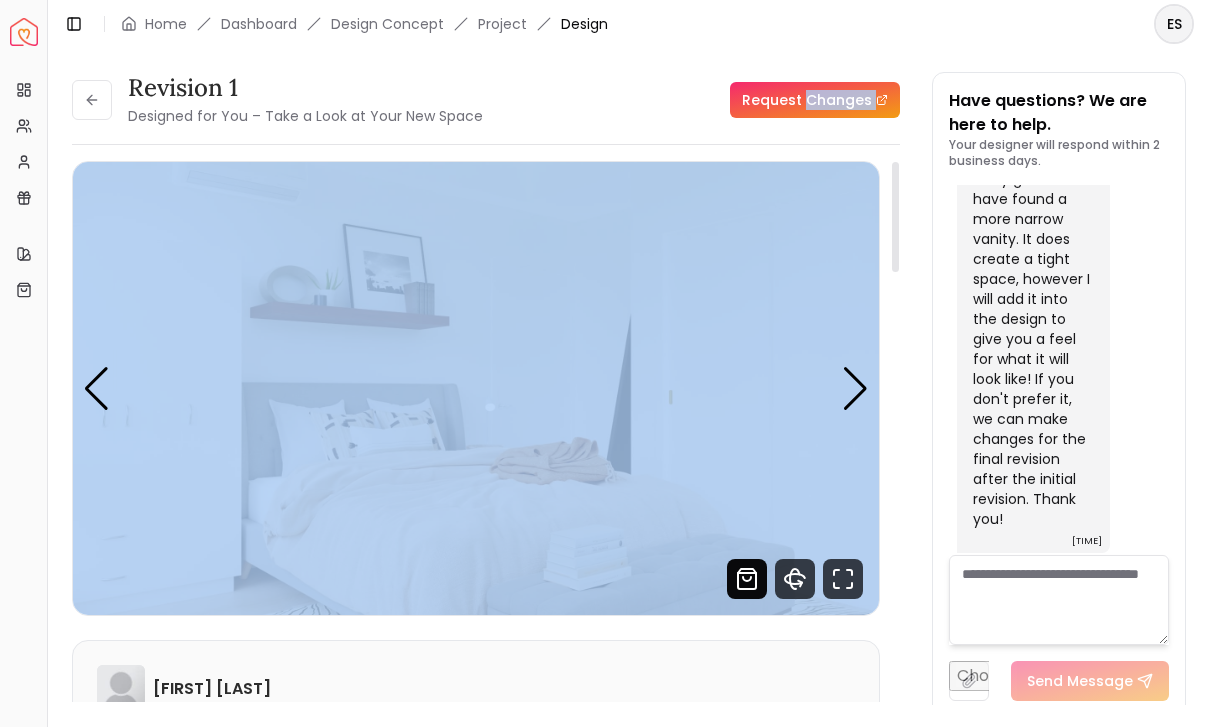 click 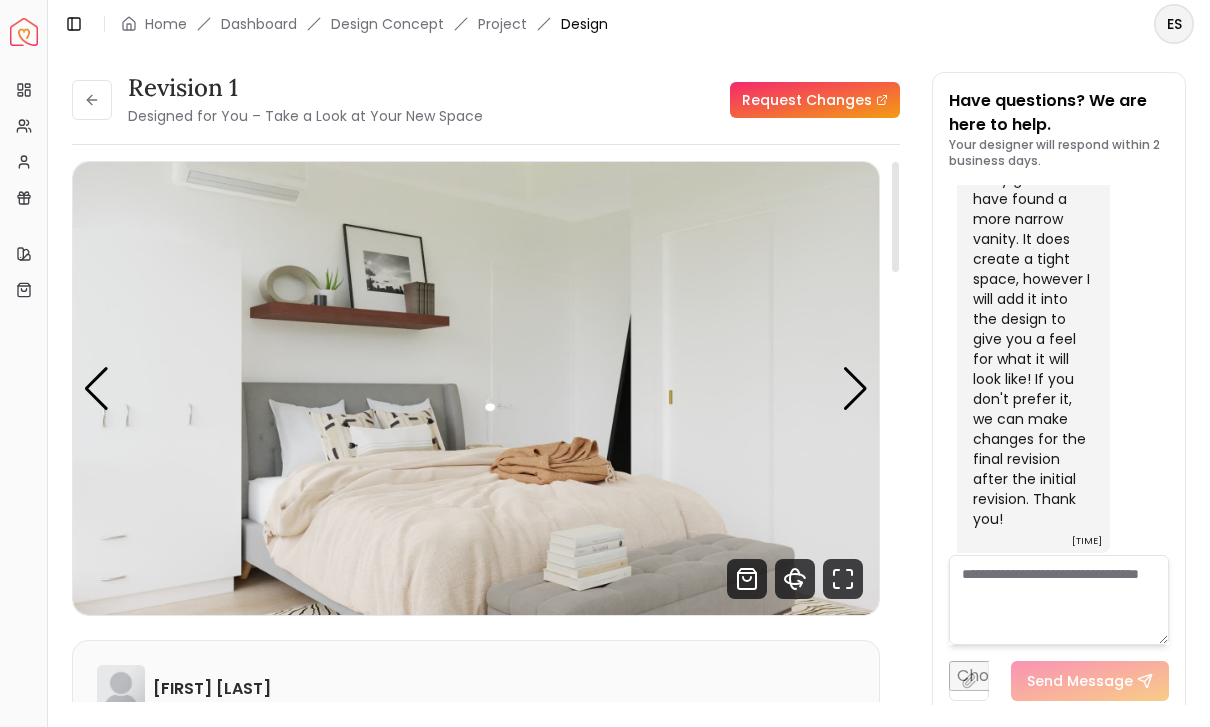 scroll, scrollTop: 0, scrollLeft: 0, axis: both 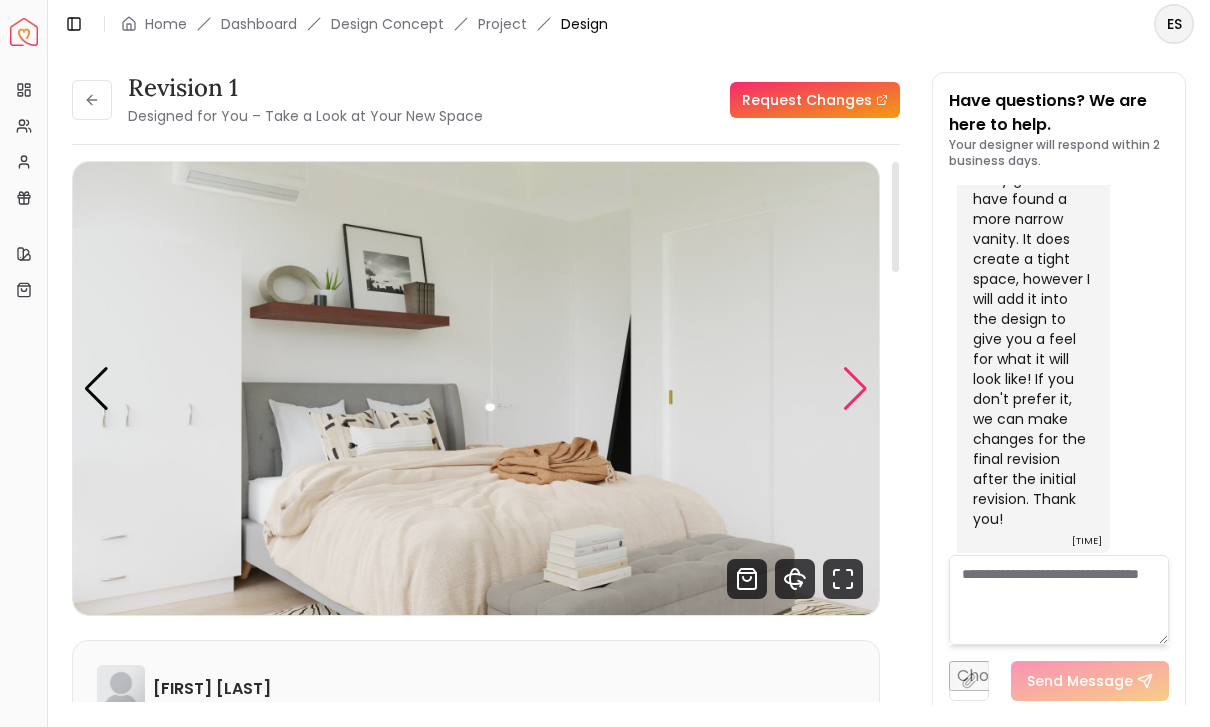 click at bounding box center [855, 389] 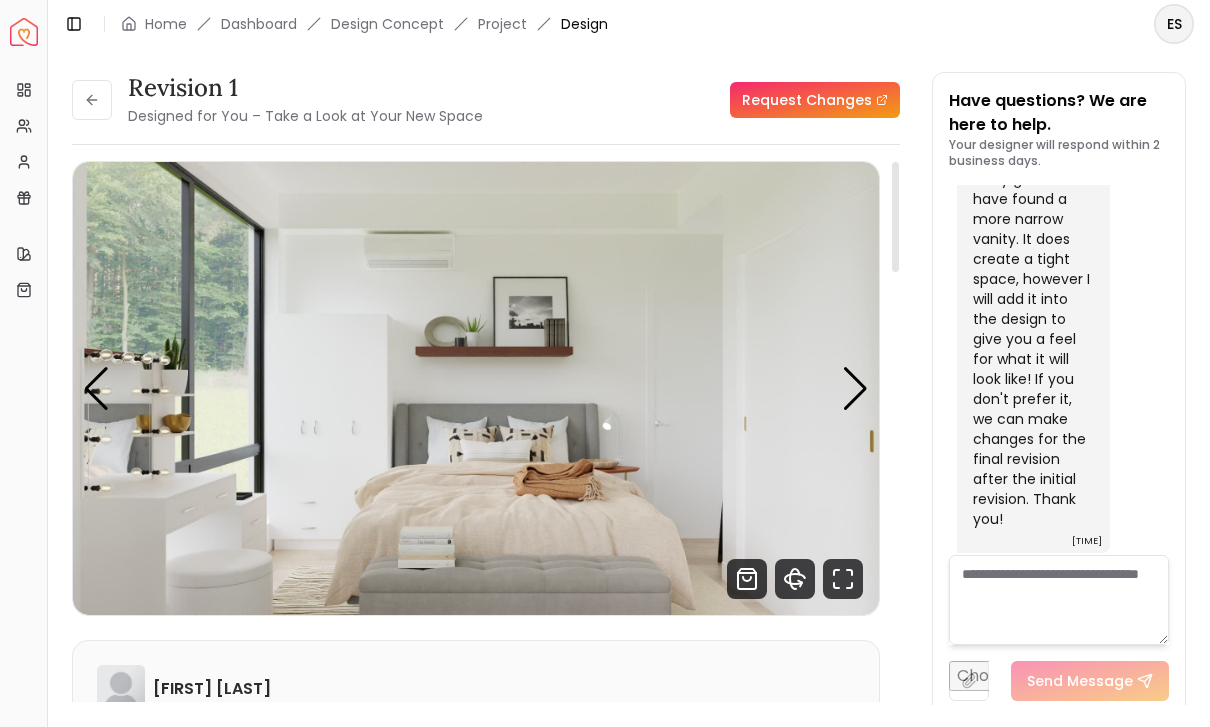 click at bounding box center (476, 388) 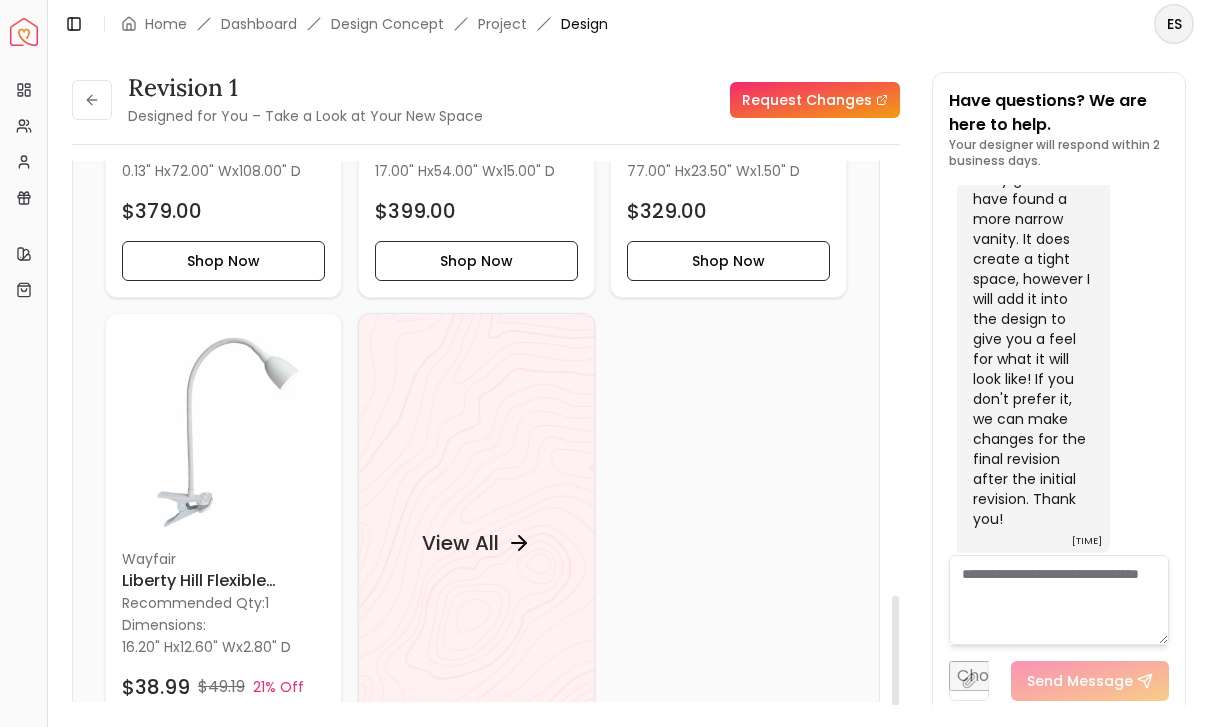 scroll, scrollTop: 2642, scrollLeft: 0, axis: vertical 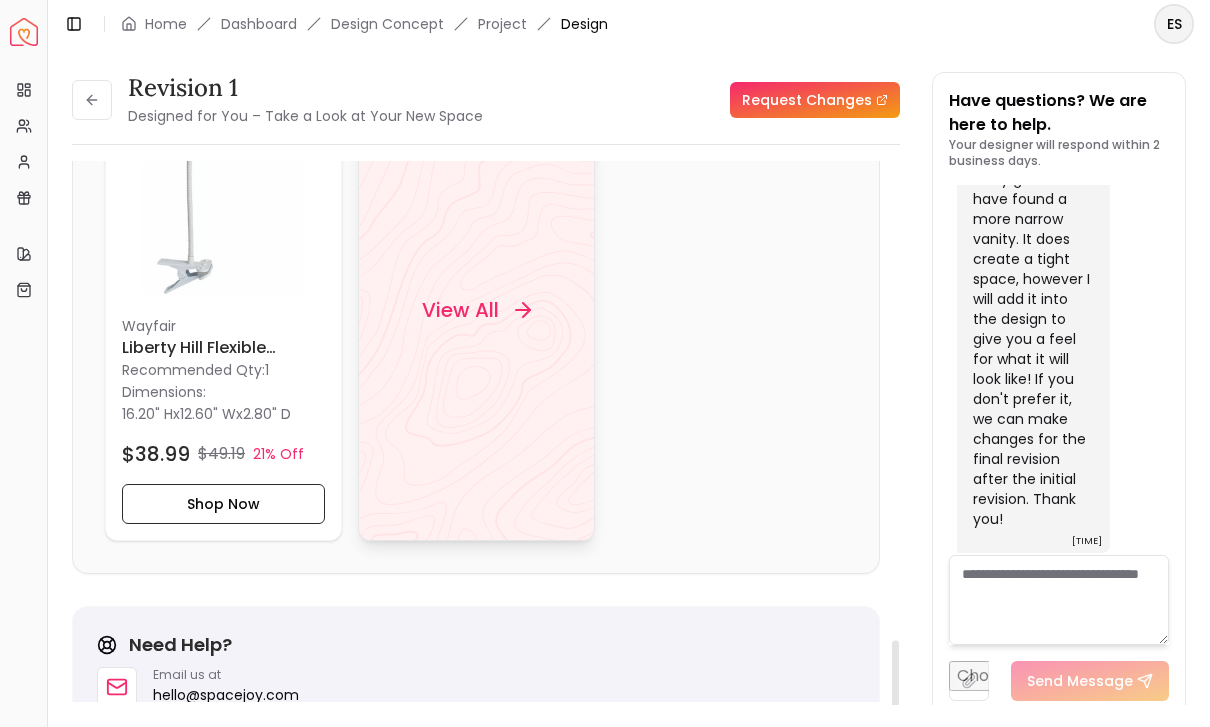 click on "View All" at bounding box center [476, 310] 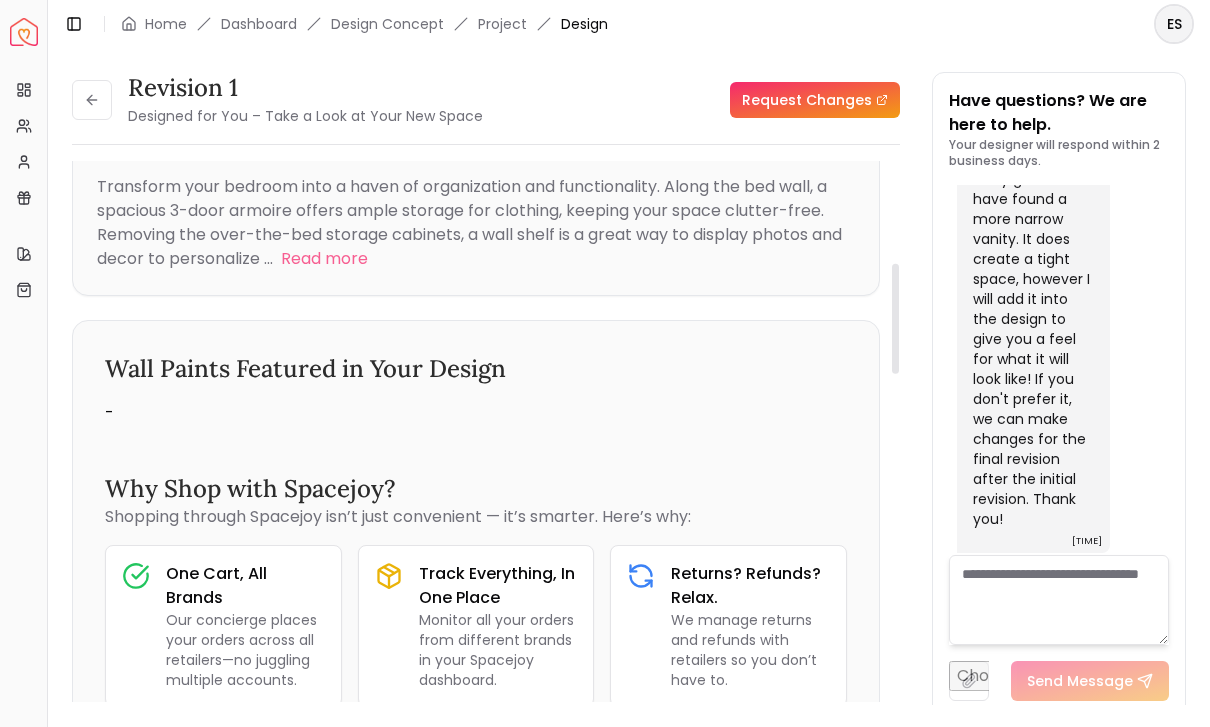 scroll, scrollTop: 562, scrollLeft: 0, axis: vertical 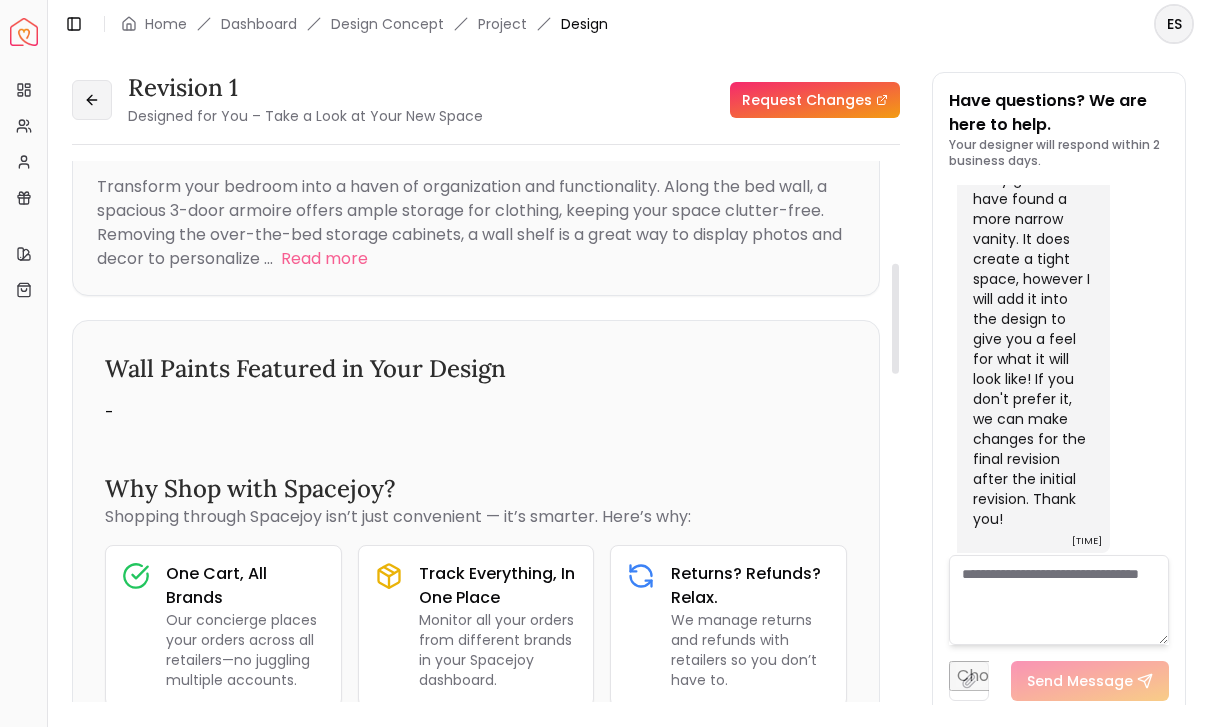 click at bounding box center (92, 100) 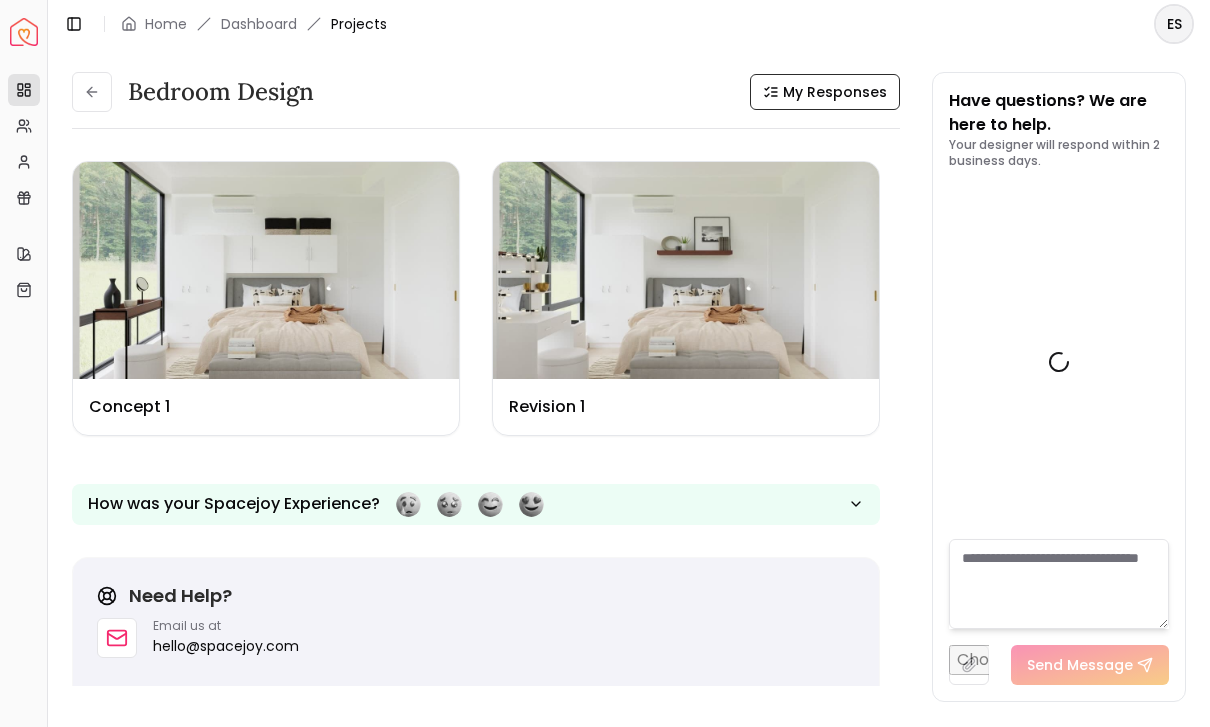 scroll, scrollTop: 4834, scrollLeft: 0, axis: vertical 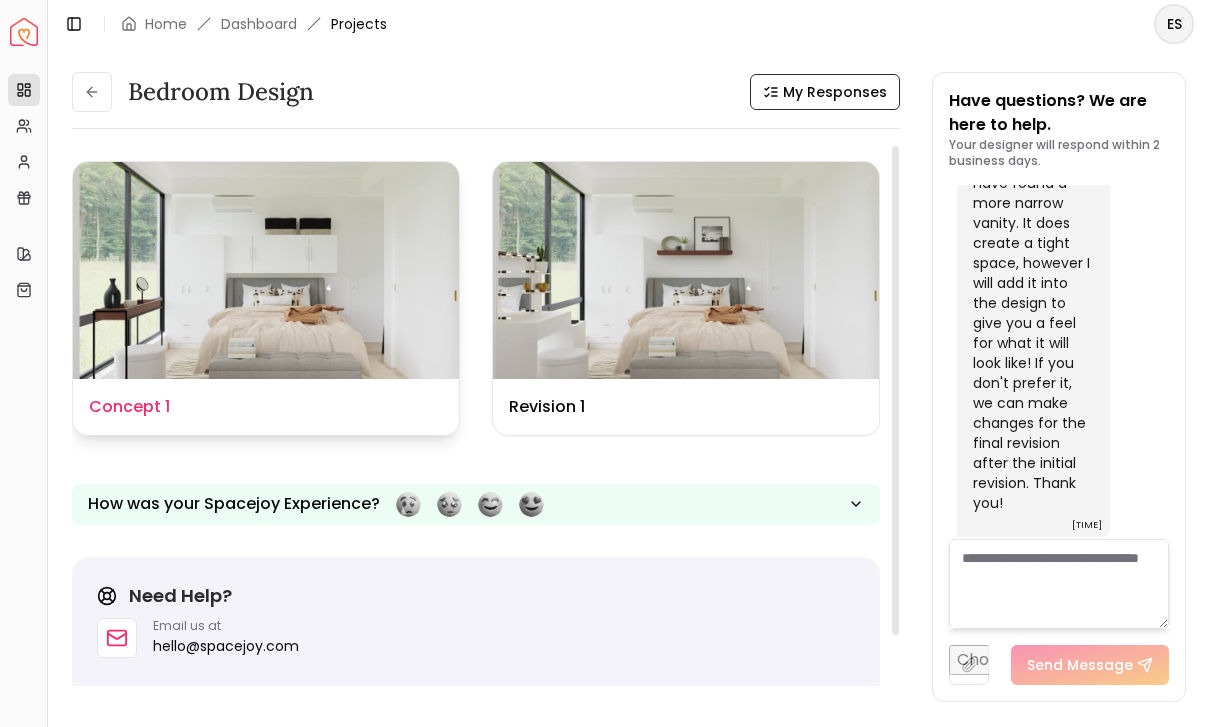 click at bounding box center [266, 270] 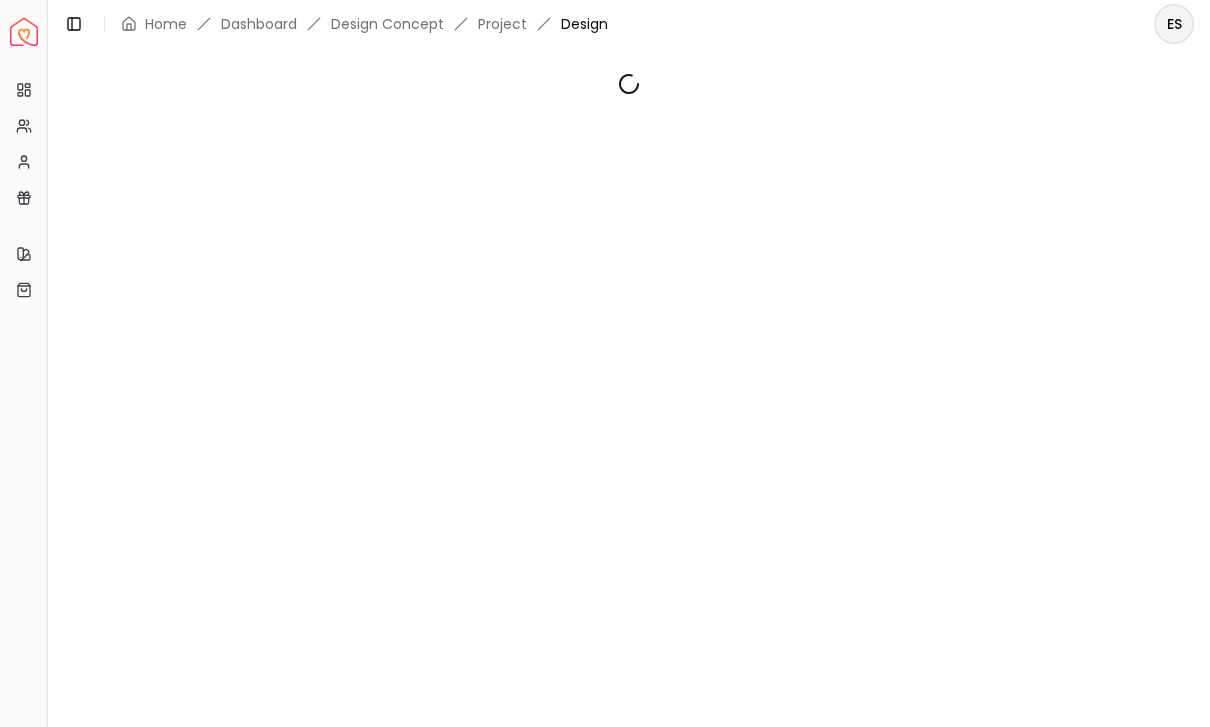 scroll, scrollTop: 0, scrollLeft: 0, axis: both 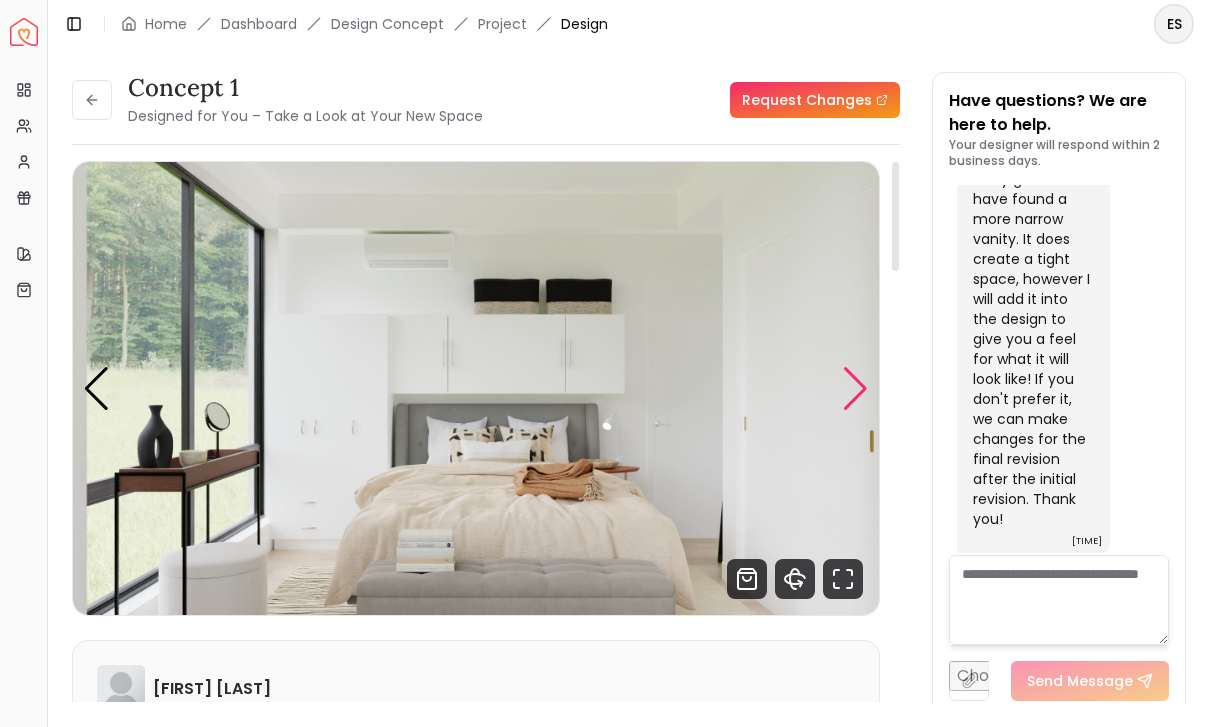 click at bounding box center (855, 389) 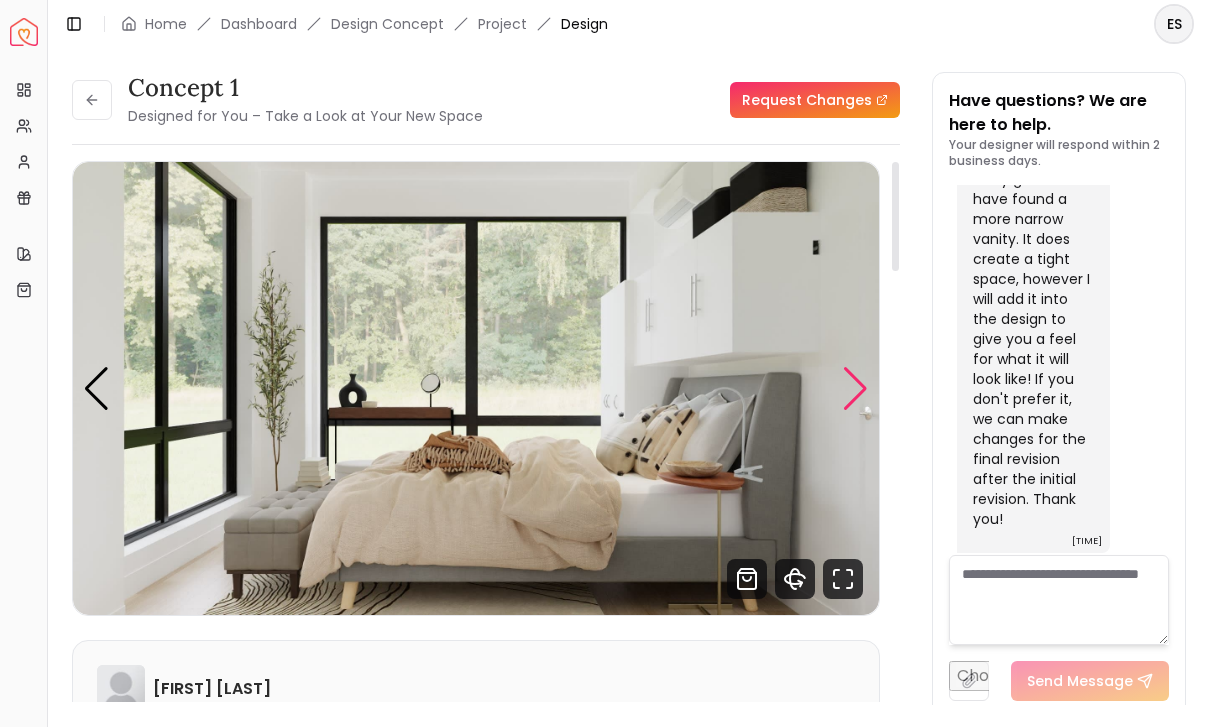 click at bounding box center [855, 389] 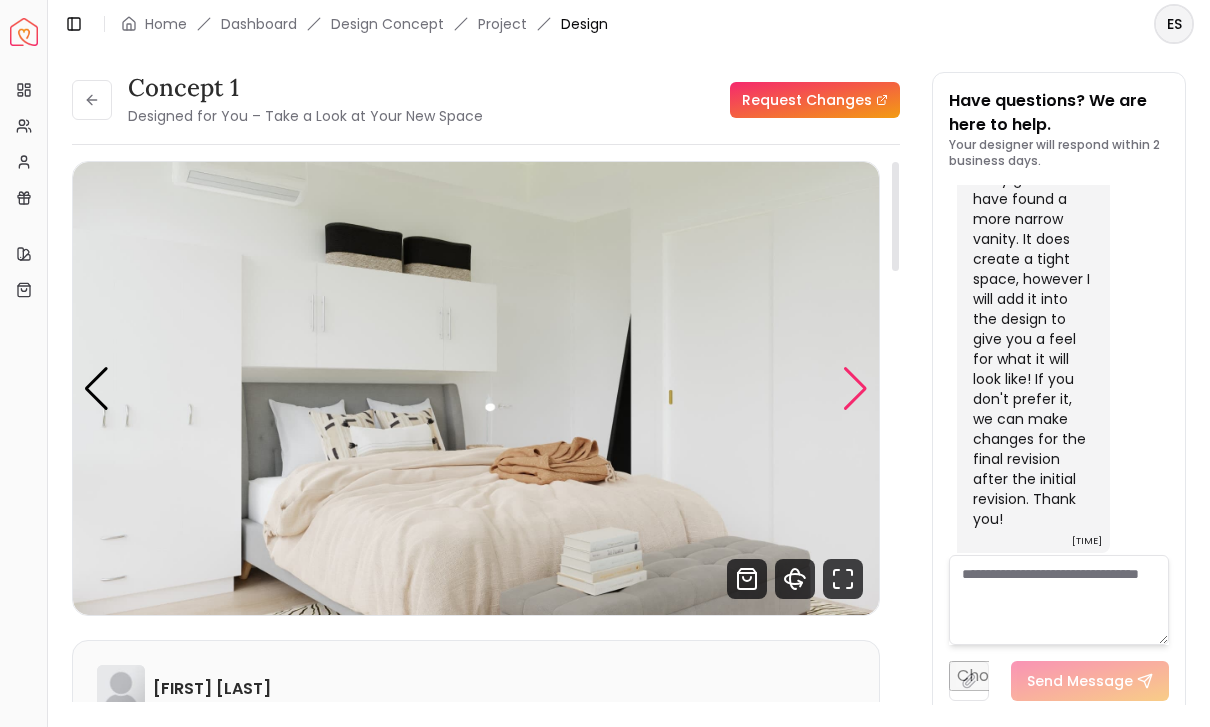 click at bounding box center (855, 389) 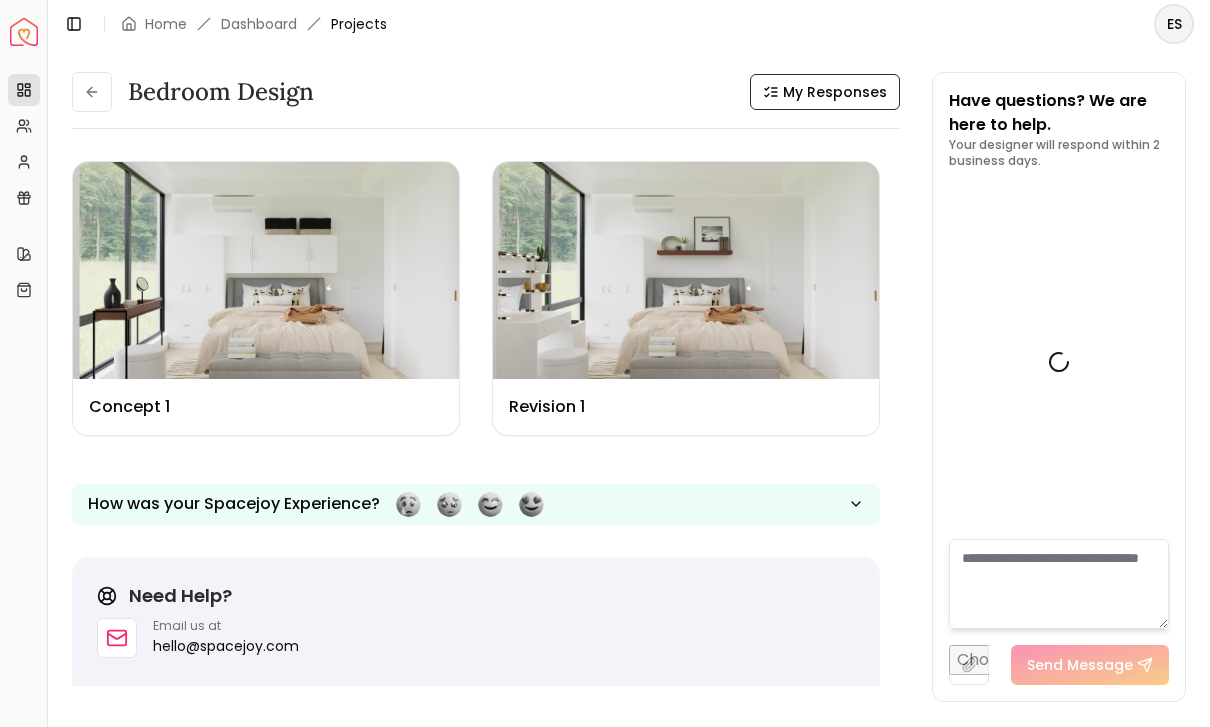 scroll, scrollTop: 42, scrollLeft: 0, axis: vertical 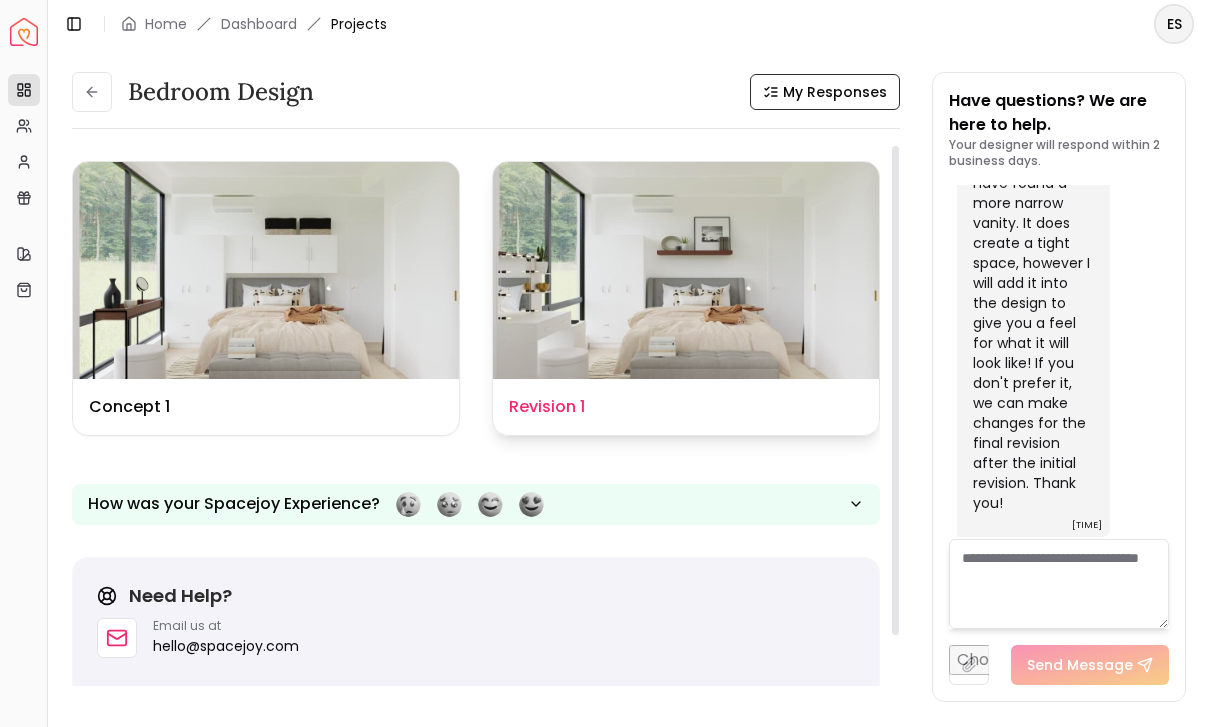 click at bounding box center (686, 270) 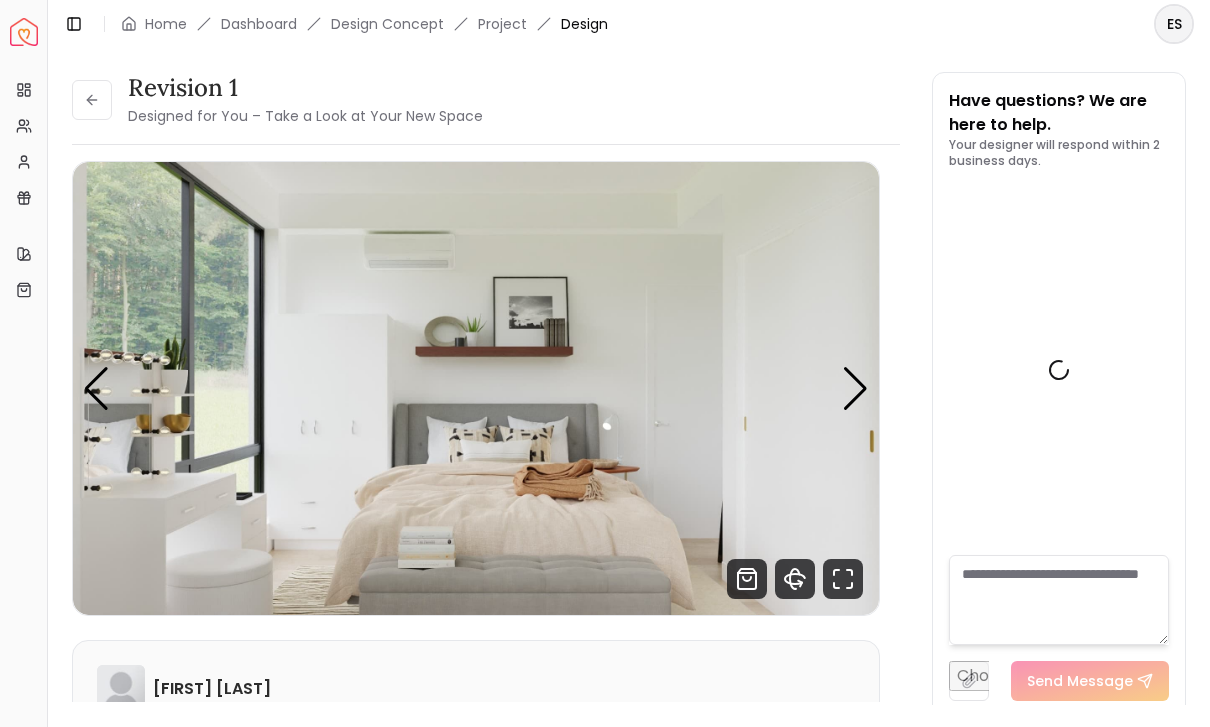 scroll, scrollTop: 4818, scrollLeft: 0, axis: vertical 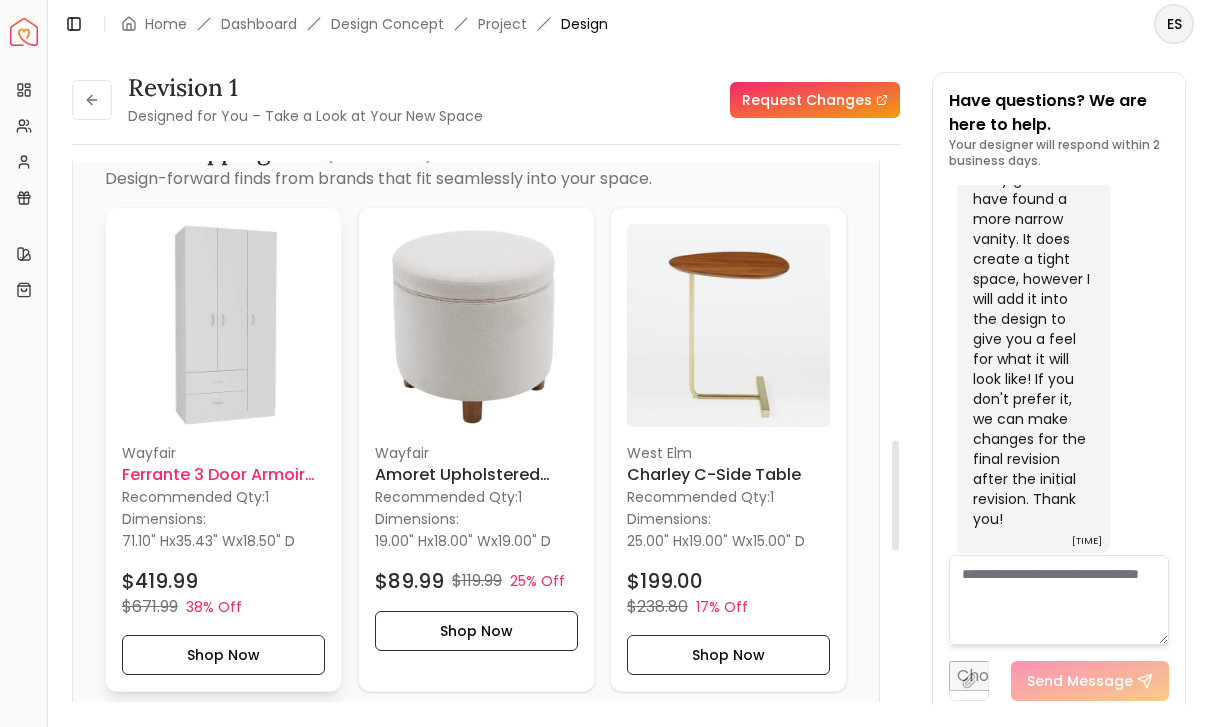 click at bounding box center (223, 325) 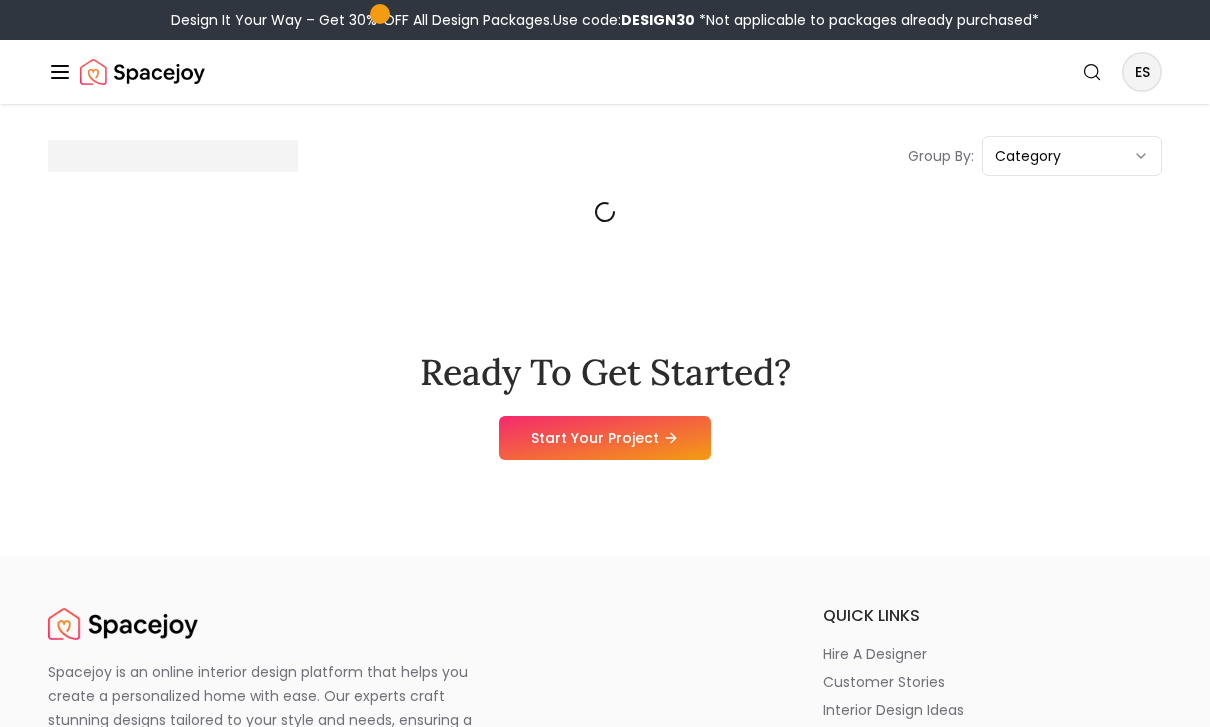scroll, scrollTop: 0, scrollLeft: 0, axis: both 